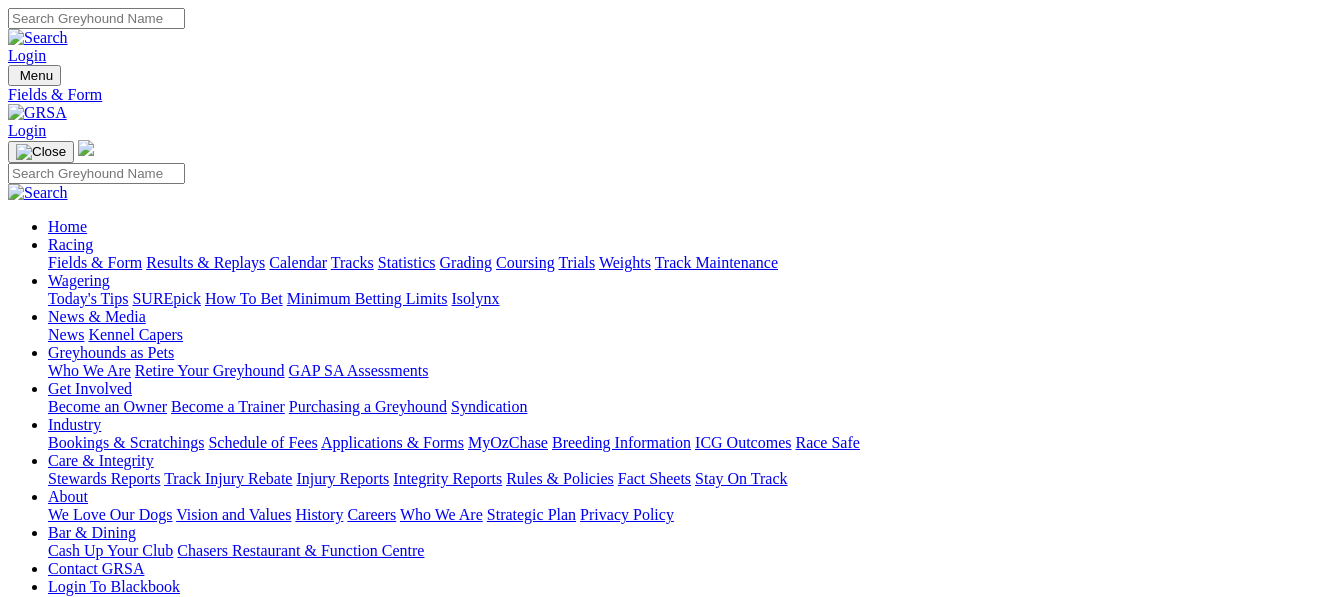 scroll, scrollTop: 0, scrollLeft: 0, axis: both 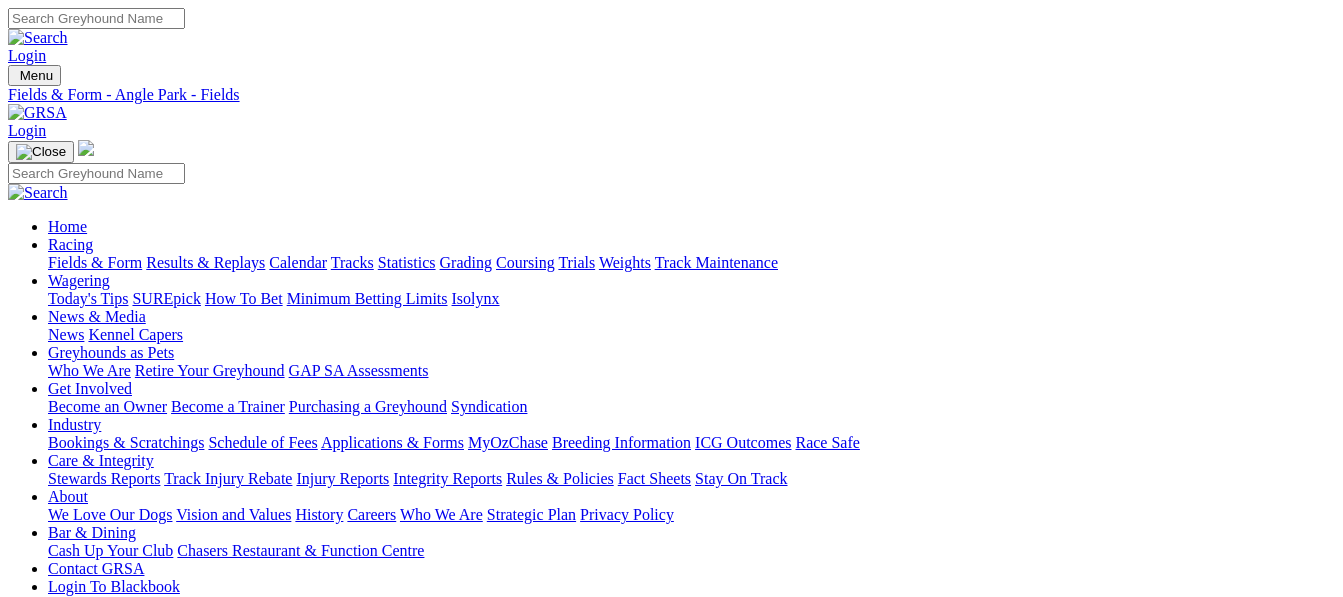 click on "Results & Replays" at bounding box center [205, 262] 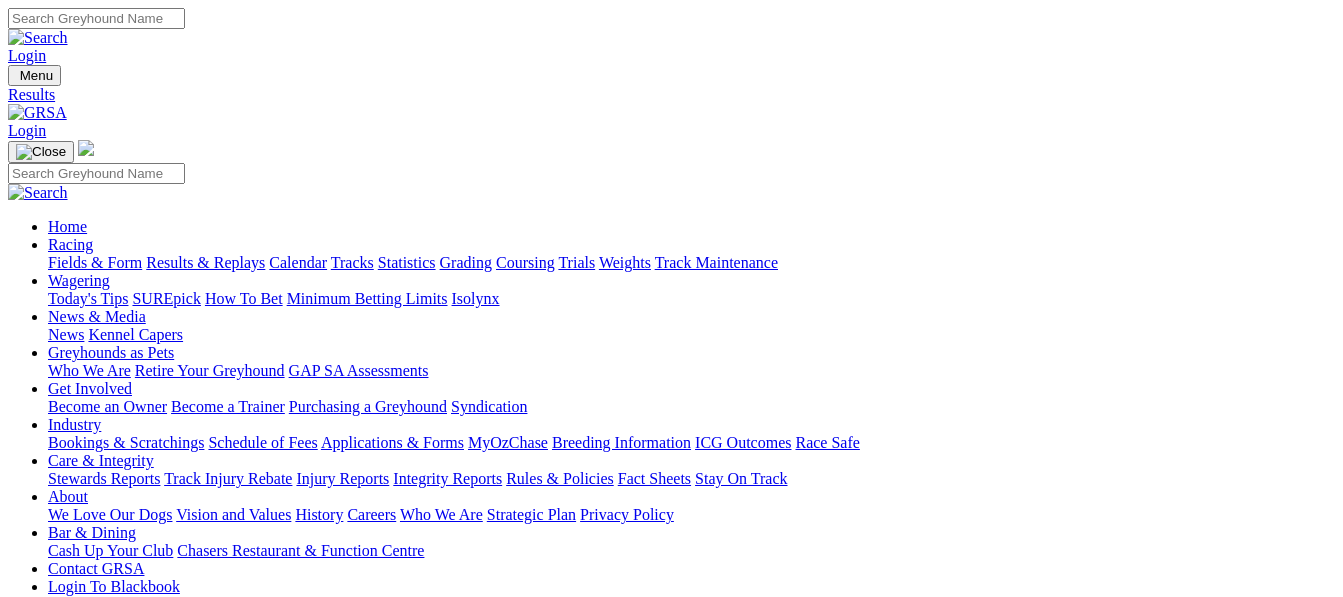 scroll, scrollTop: 0, scrollLeft: 0, axis: both 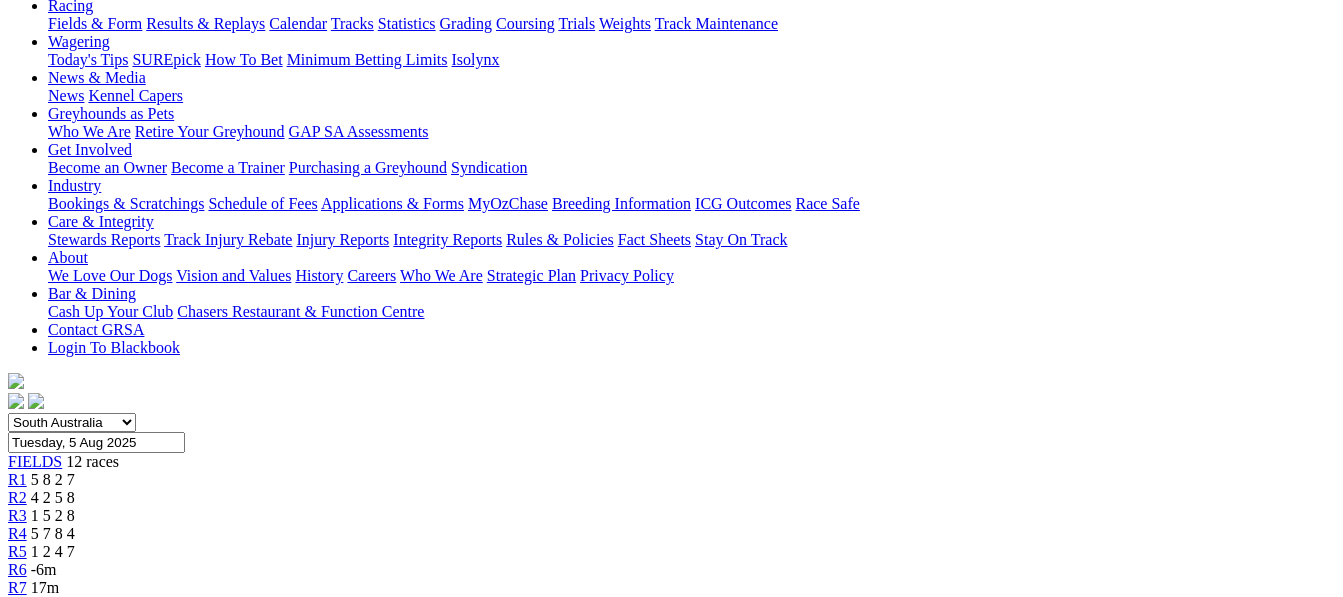 click on "4 2 5 8" at bounding box center [53, 497] 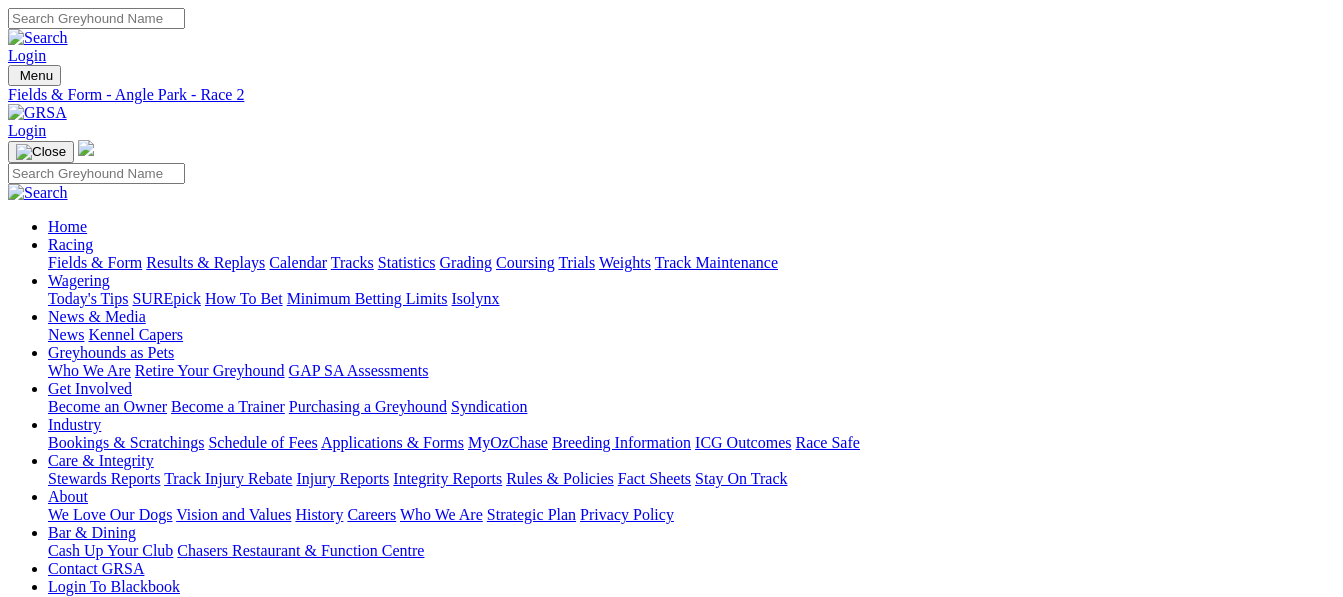 scroll, scrollTop: 0, scrollLeft: 0, axis: both 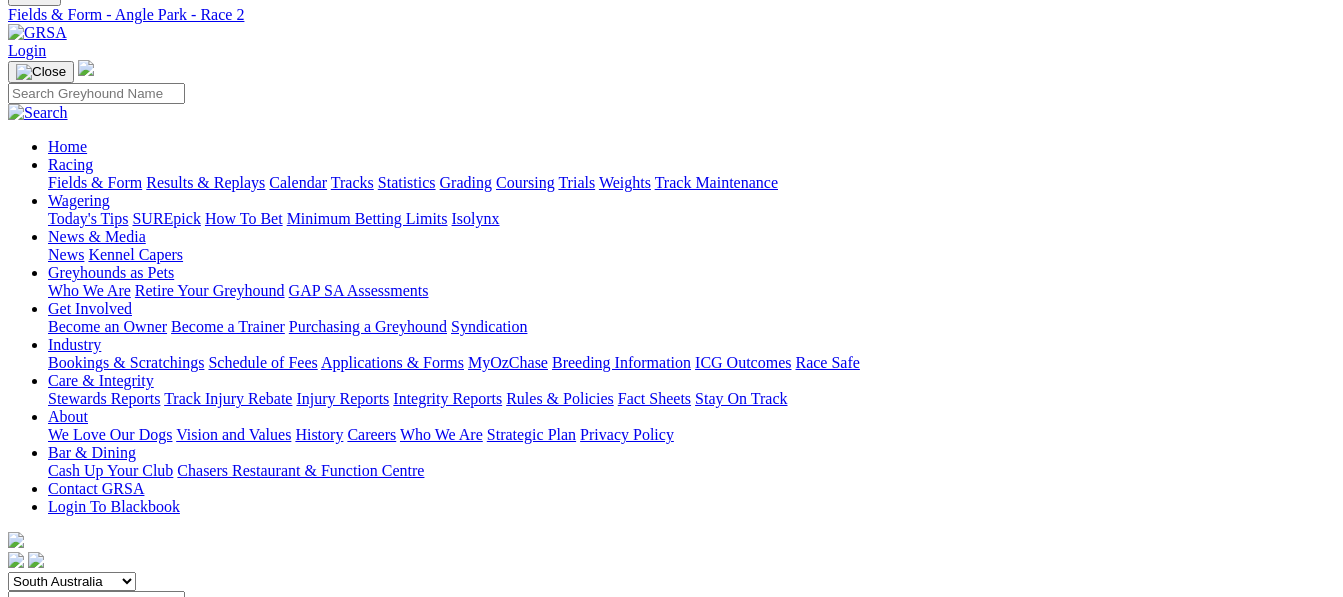 click on "R3
1 5 2 8" at bounding box center [671, 675] 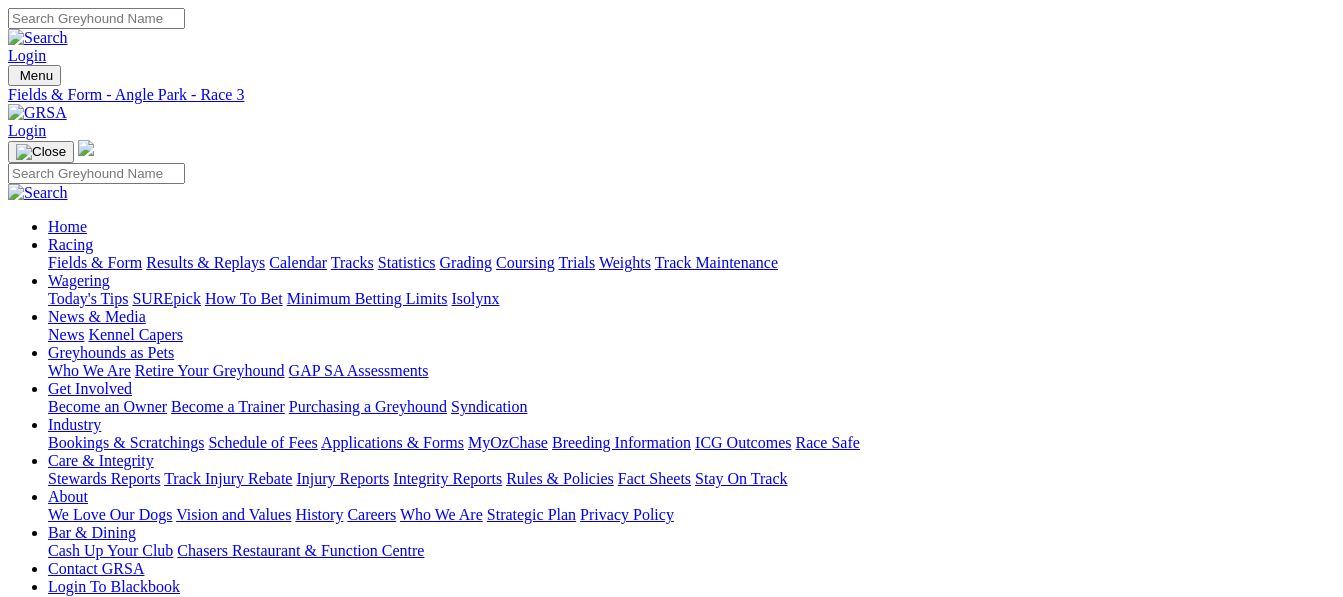 scroll, scrollTop: 0, scrollLeft: 0, axis: both 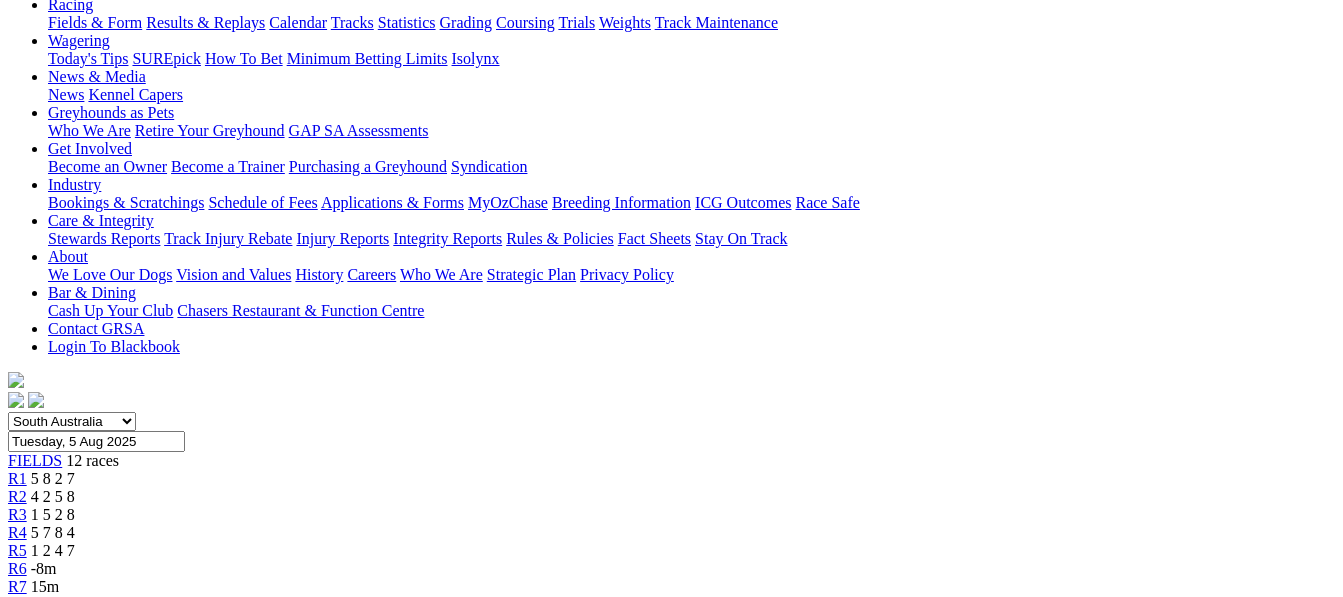 click on "5 7 8 4" at bounding box center [53, 532] 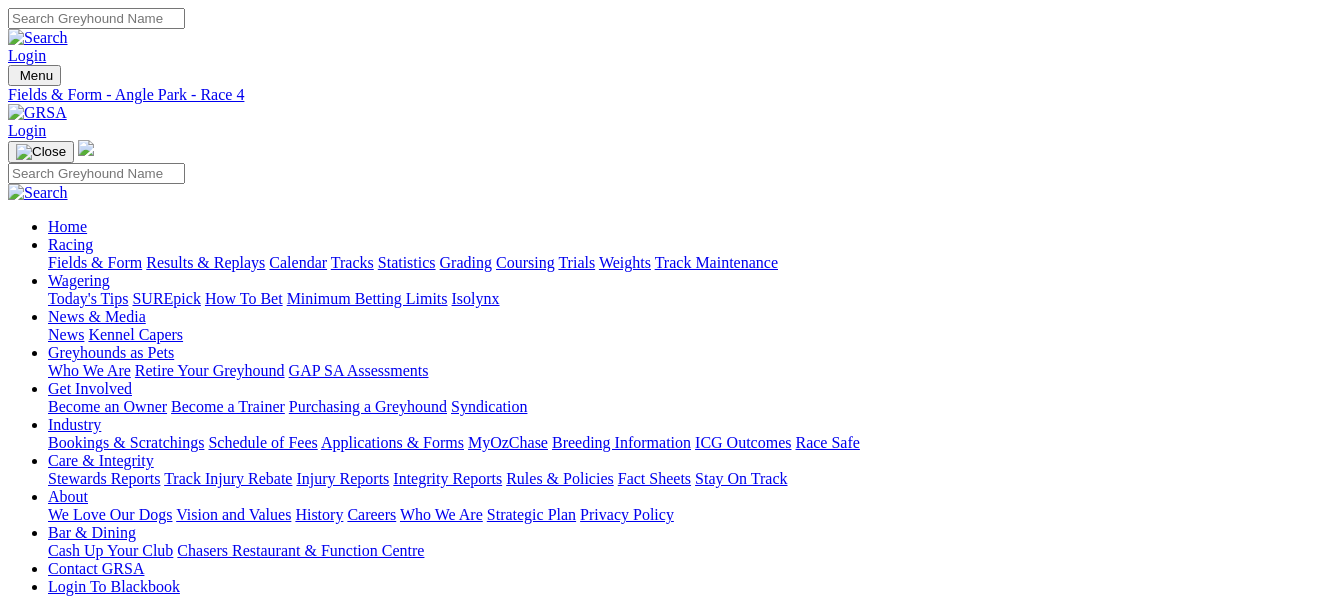 scroll, scrollTop: 0, scrollLeft: 0, axis: both 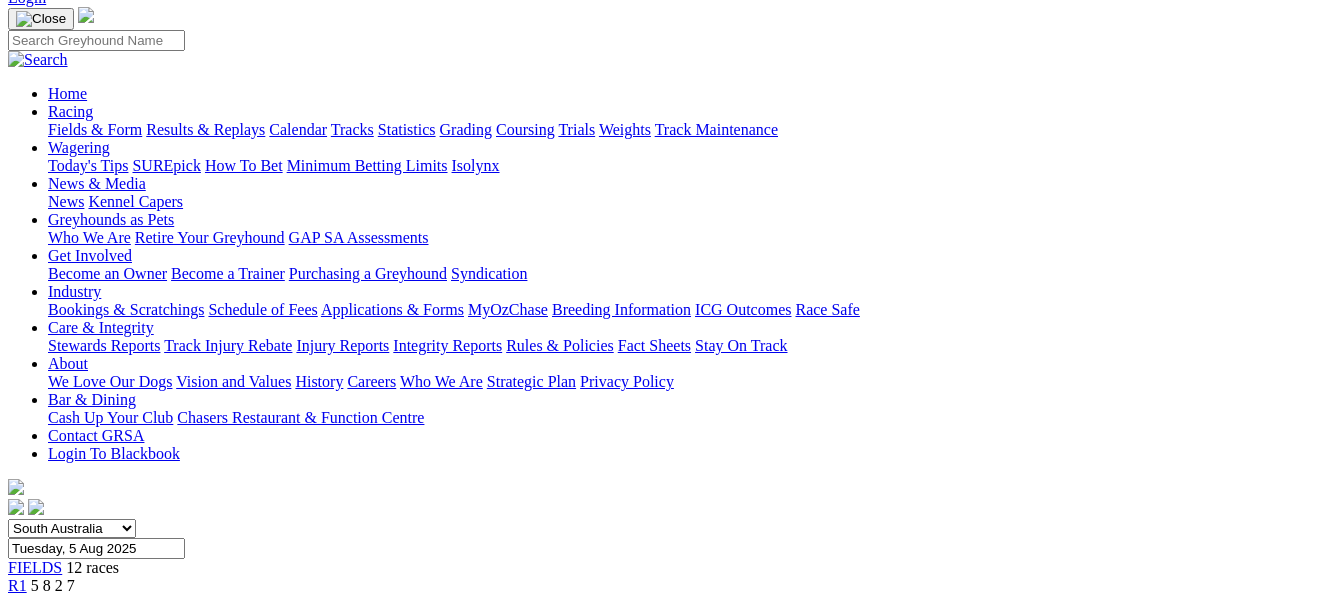 click on "1 2 4 7" at bounding box center (53, 657) 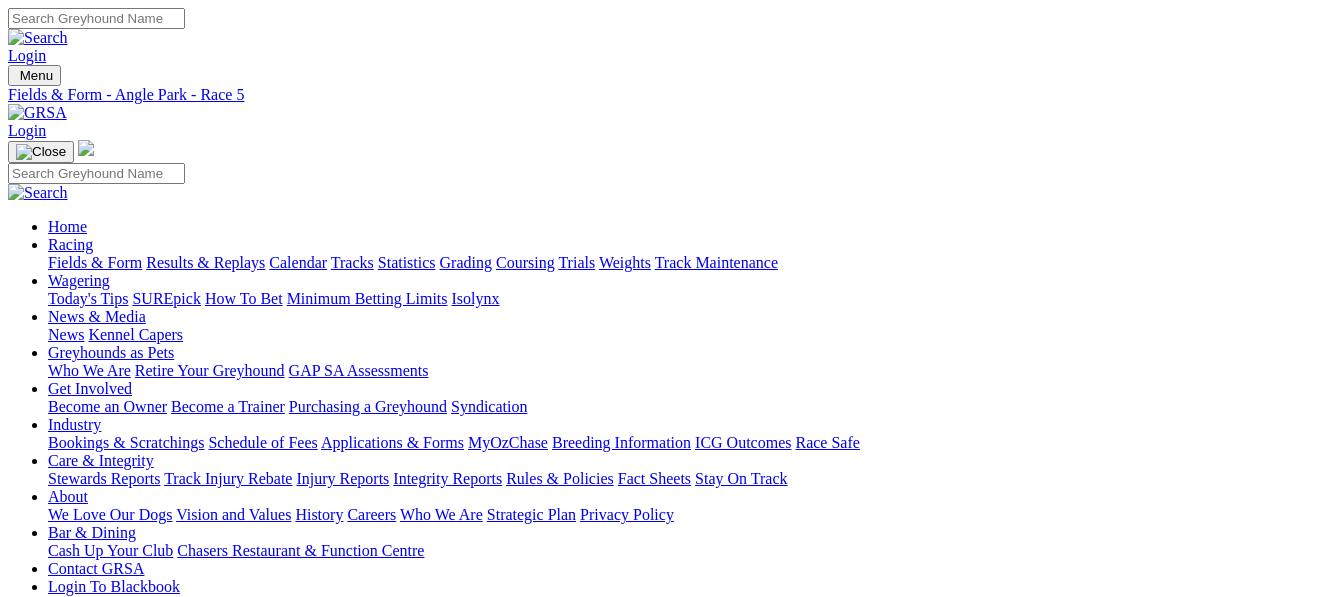 scroll, scrollTop: 0, scrollLeft: 0, axis: both 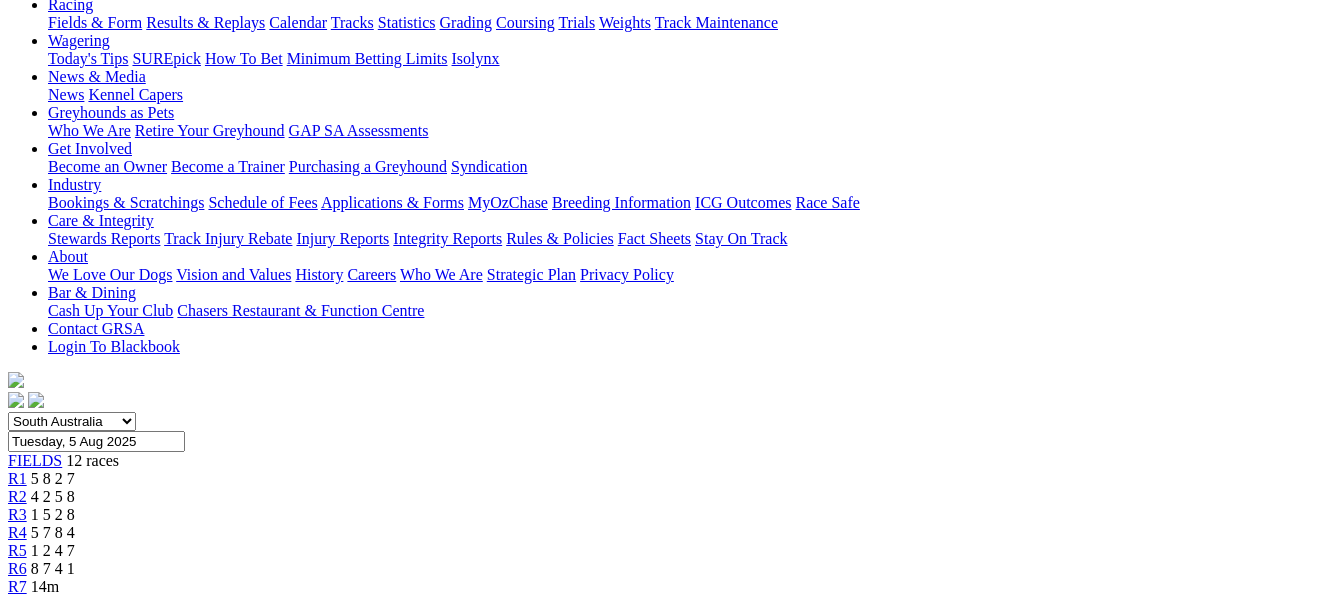click on "8 7 4 1" at bounding box center [53, 568] 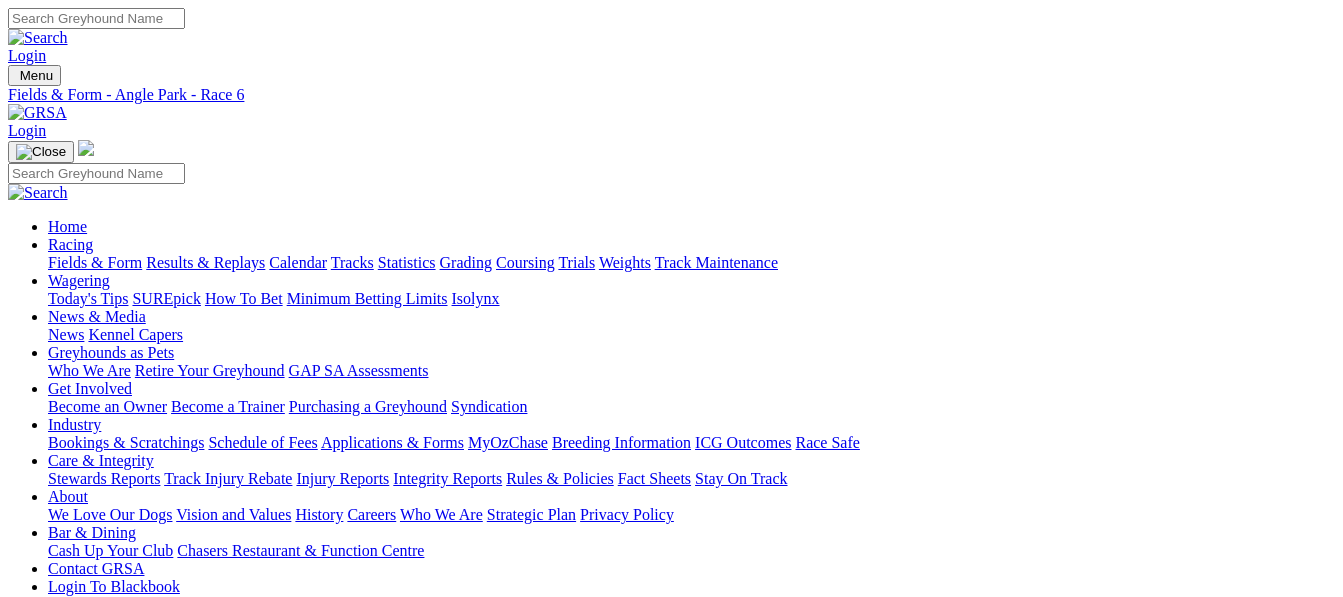 scroll, scrollTop: 0, scrollLeft: 0, axis: both 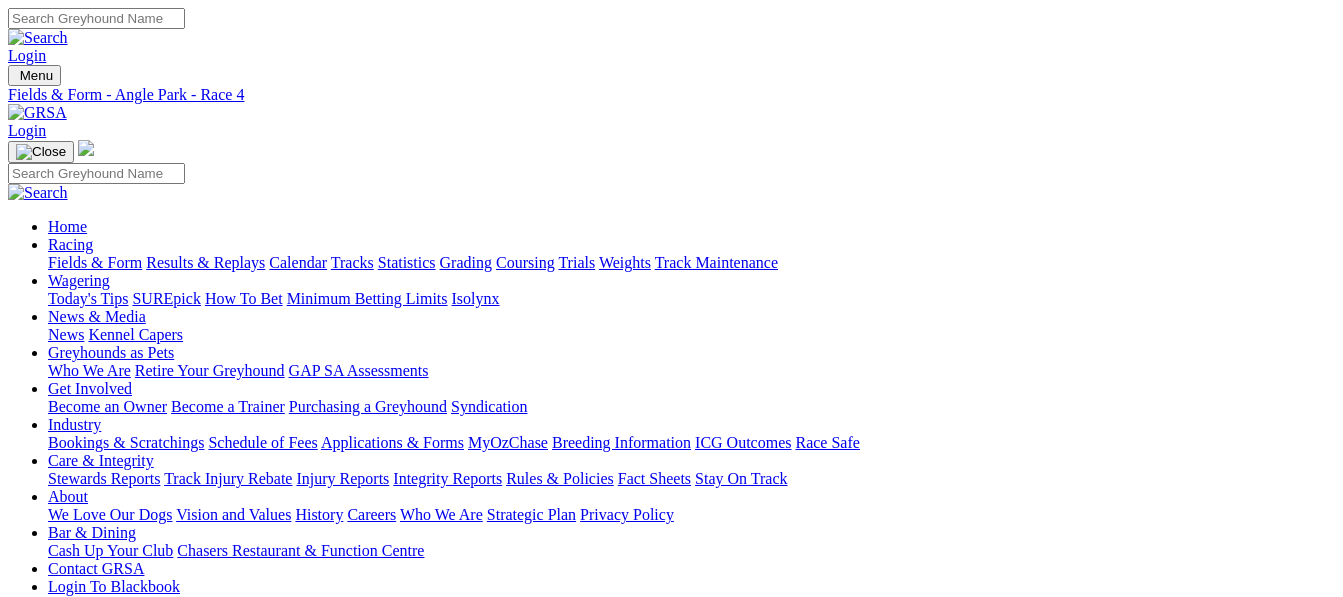 click on "Results & Replays" at bounding box center (205, 262) 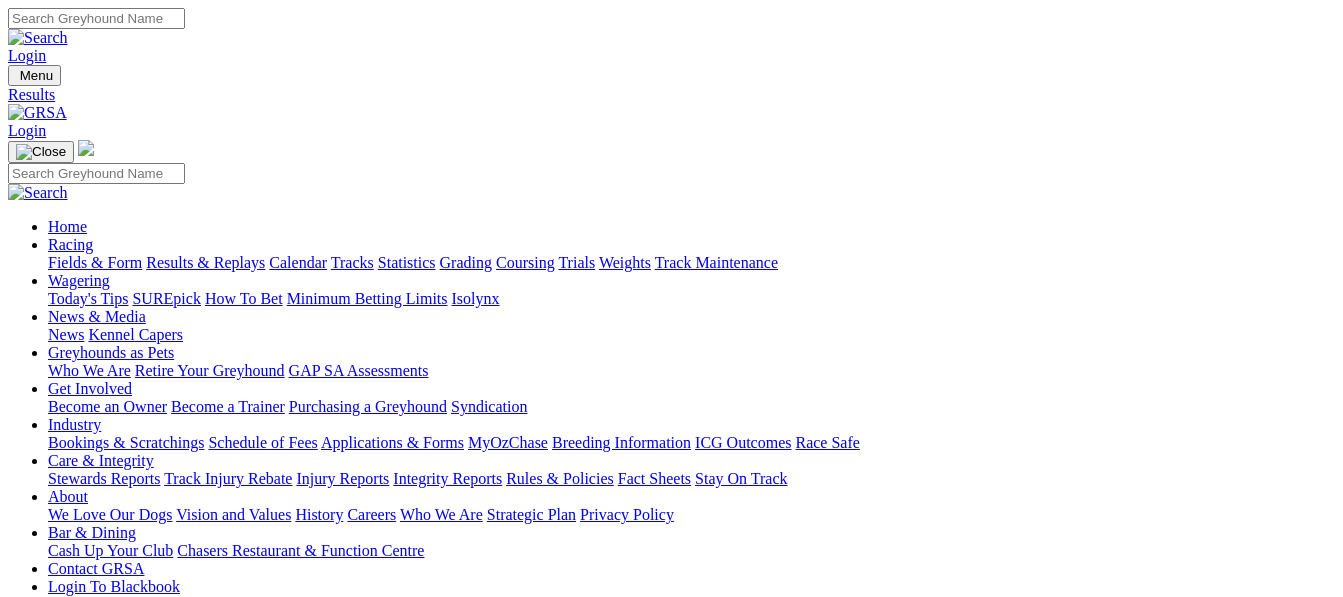 scroll, scrollTop: 0, scrollLeft: 0, axis: both 